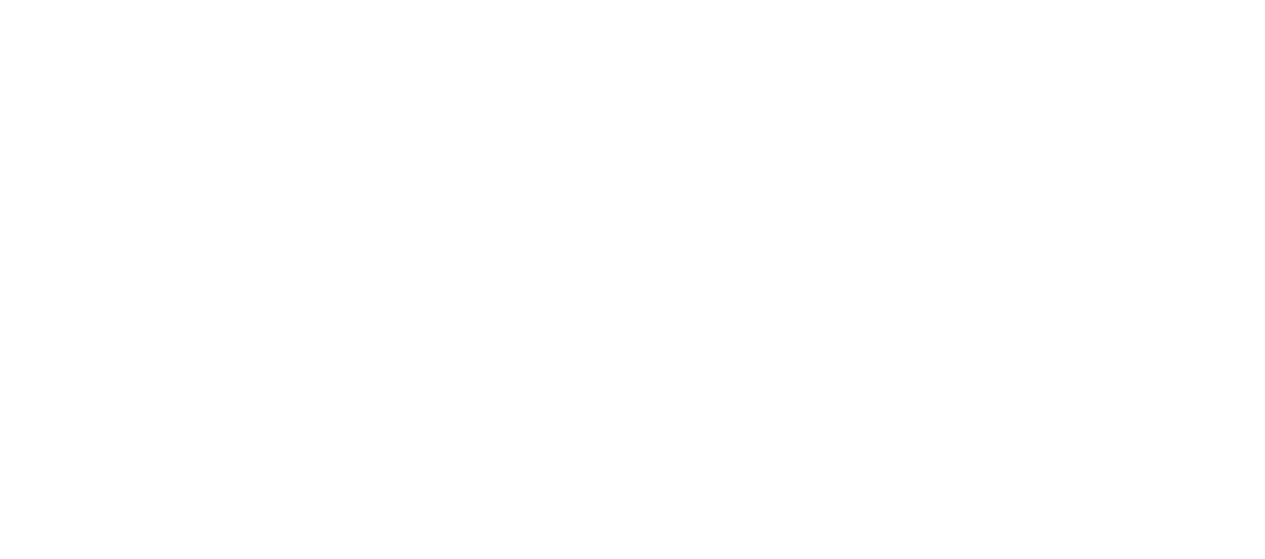 scroll, scrollTop: 0, scrollLeft: 0, axis: both 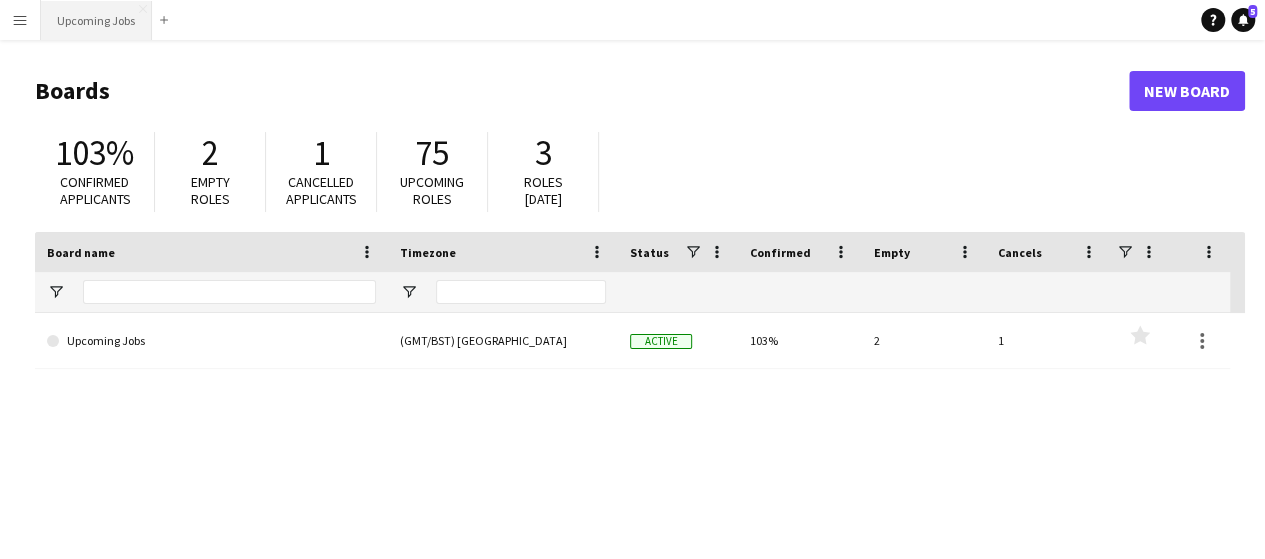 click on "Upcoming Jobs
Close" at bounding box center [96, 20] 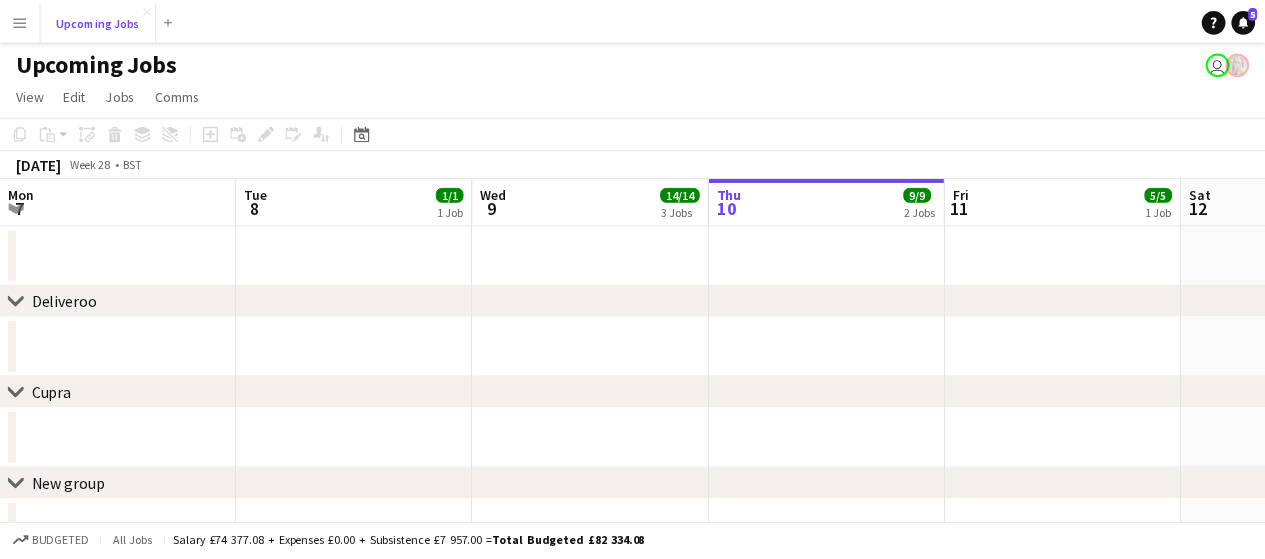 scroll, scrollTop: 0, scrollLeft: 478, axis: horizontal 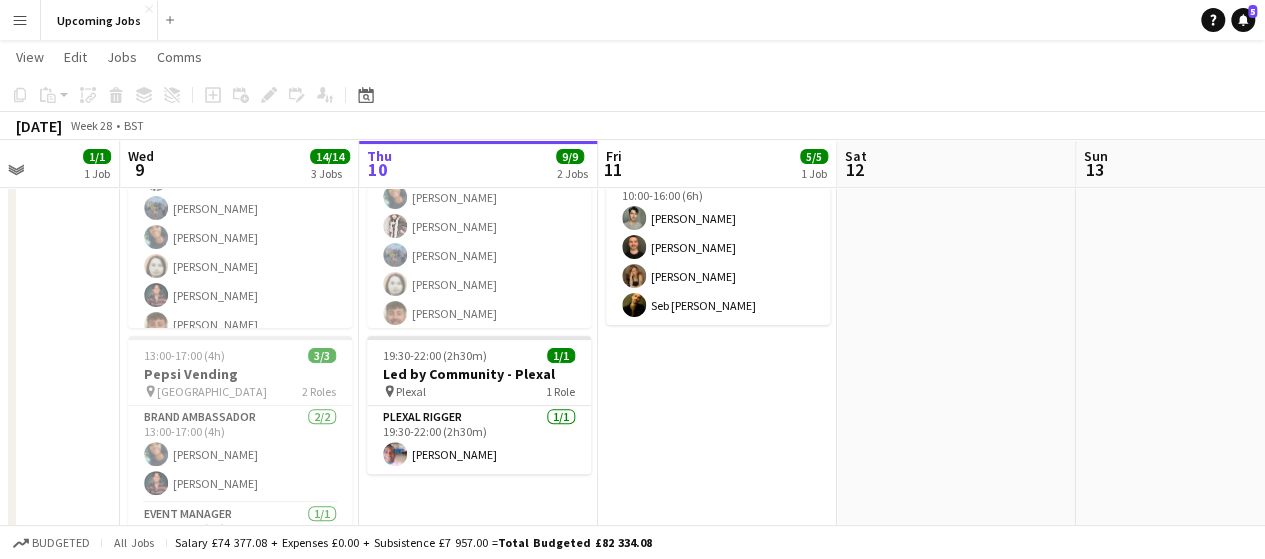 drag, startPoint x: 847, startPoint y: 441, endPoint x: 770, endPoint y: 427, distance: 78.26238 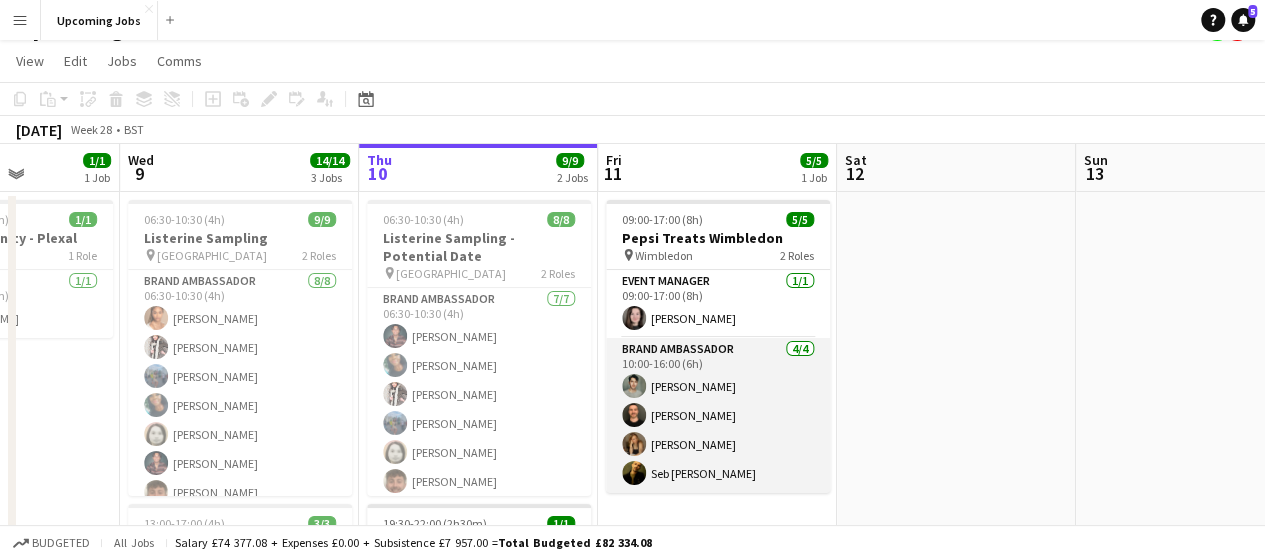 scroll, scrollTop: 0, scrollLeft: 0, axis: both 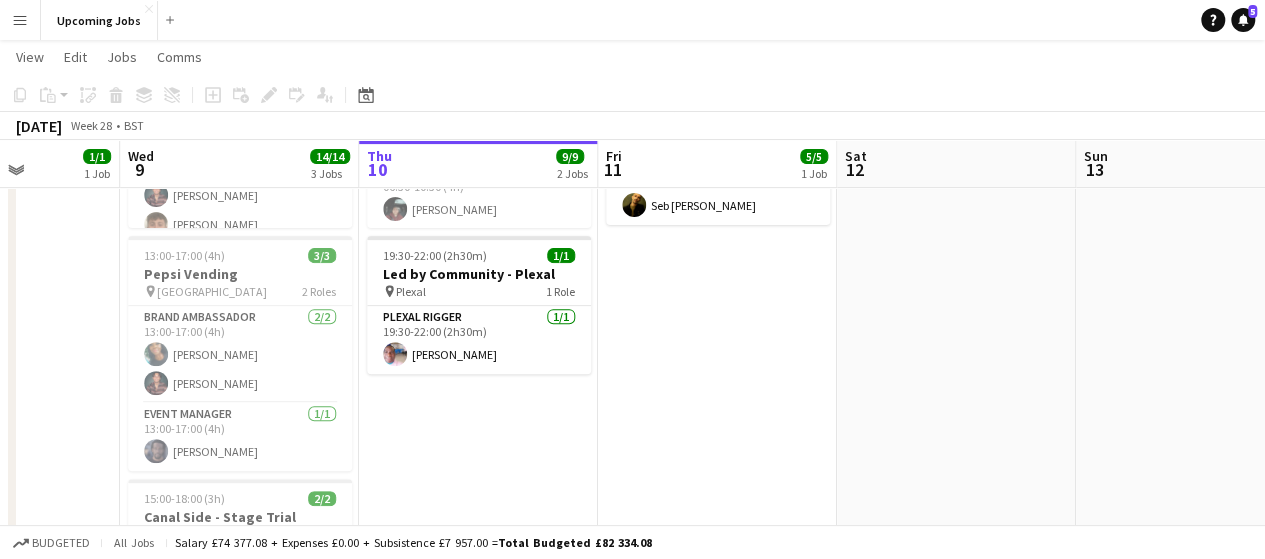 click at bounding box center (395, 354) 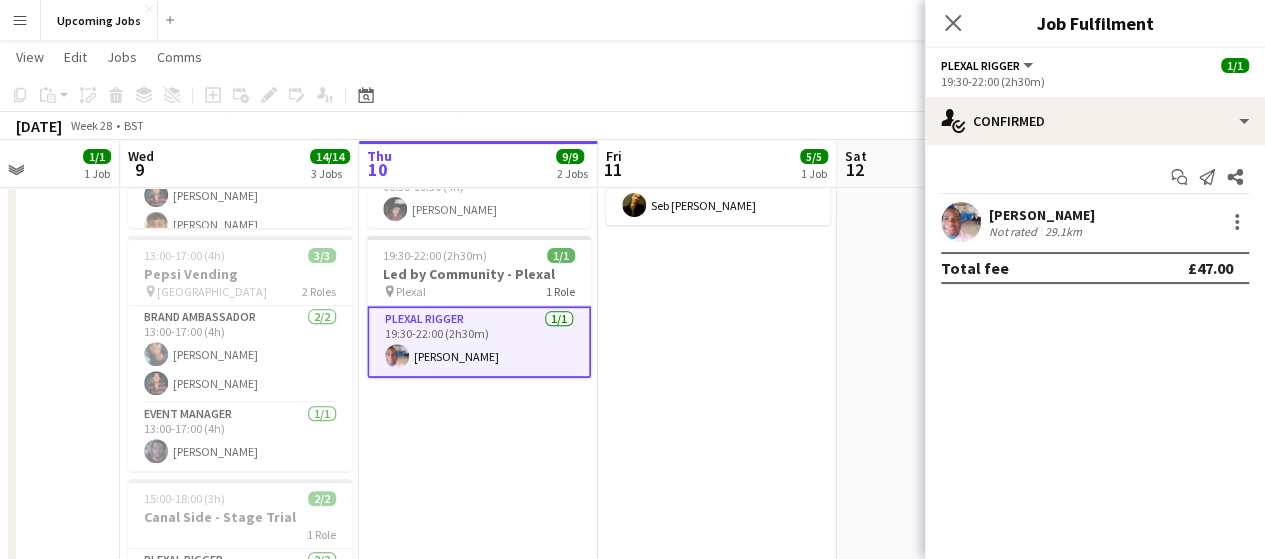 click at bounding box center (961, 222) 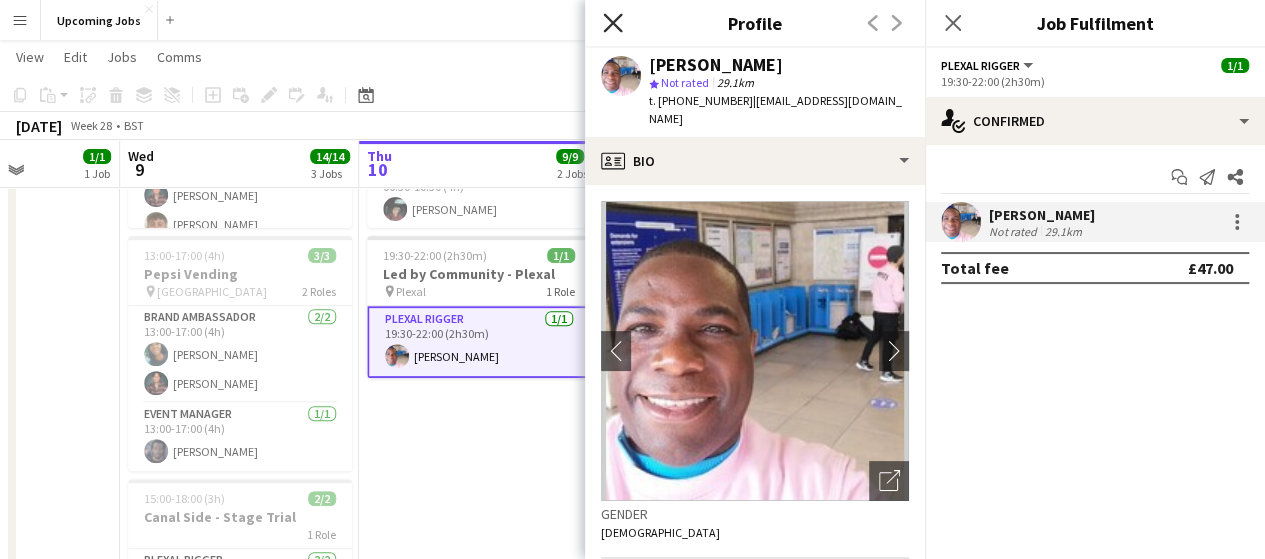click 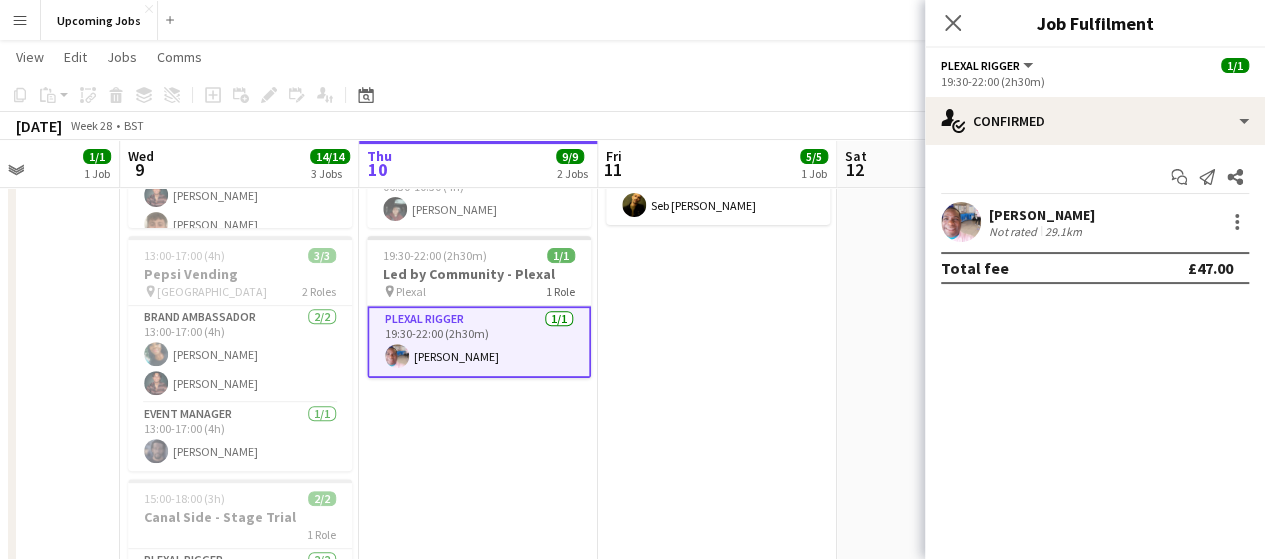 click on "09:00-17:00 (8h)    5/5   Pepsi Treats Wimbledon
pin
Wimbledon    2 Roles   Event Manager   [DATE]   09:00-17:00 (8h)
[PERSON_NAME]  Brand Ambassador   [DATE]   10:00-16:00 (6h)
[PERSON_NAME] [PERSON_NAME] [PERSON_NAME] [PERSON_NAME]" at bounding box center (717, 315) 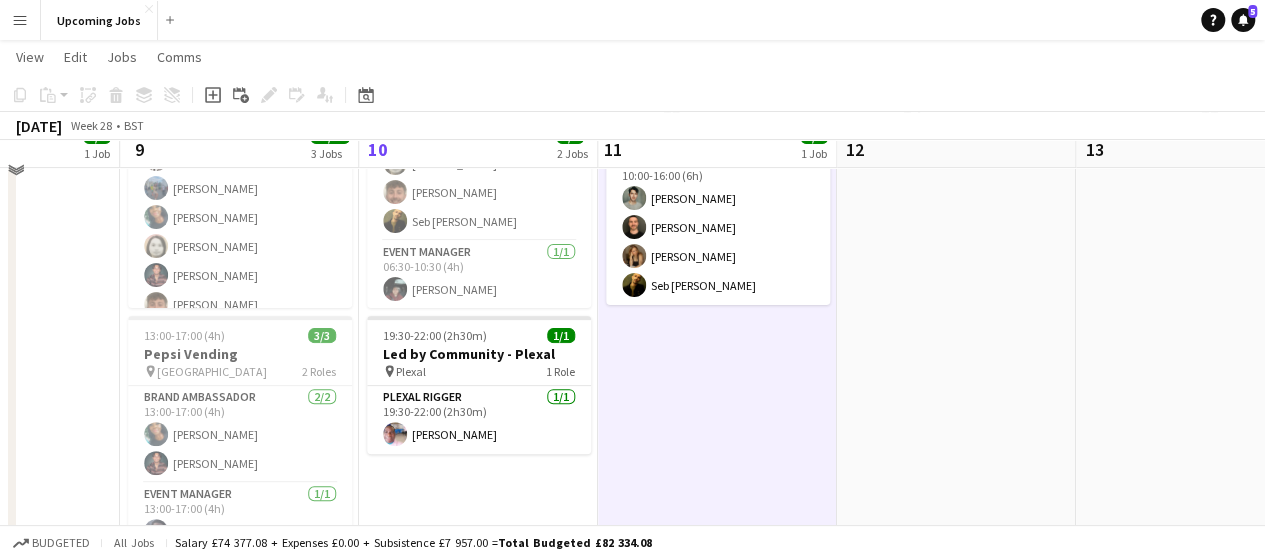 scroll, scrollTop: 200, scrollLeft: 0, axis: vertical 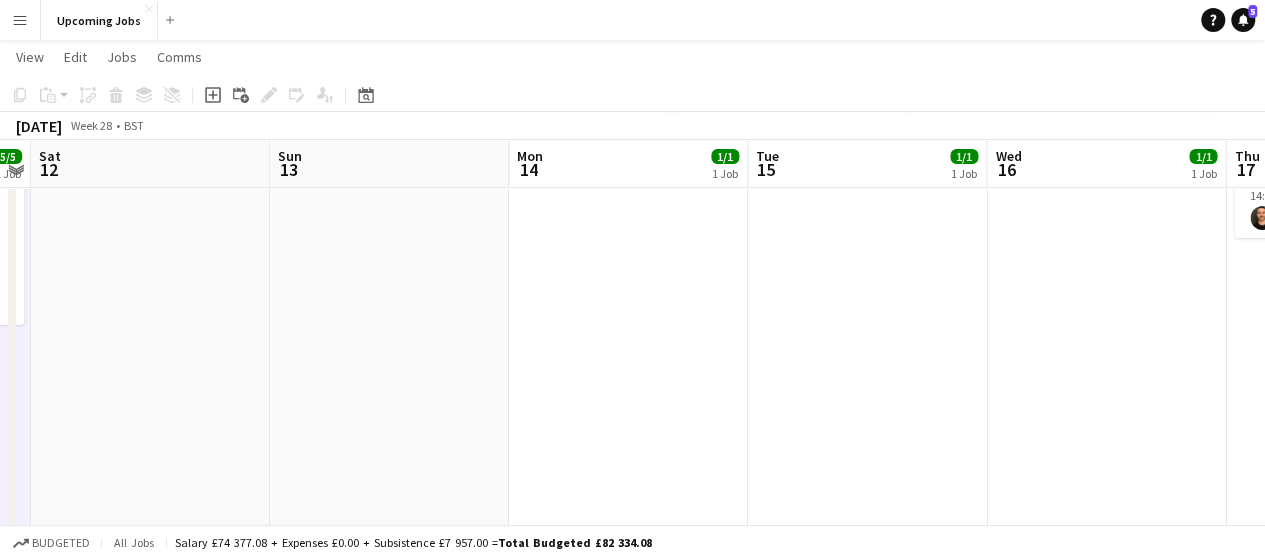 drag, startPoint x: 1074, startPoint y: 369, endPoint x: 367, endPoint y: 411, distance: 708.2464 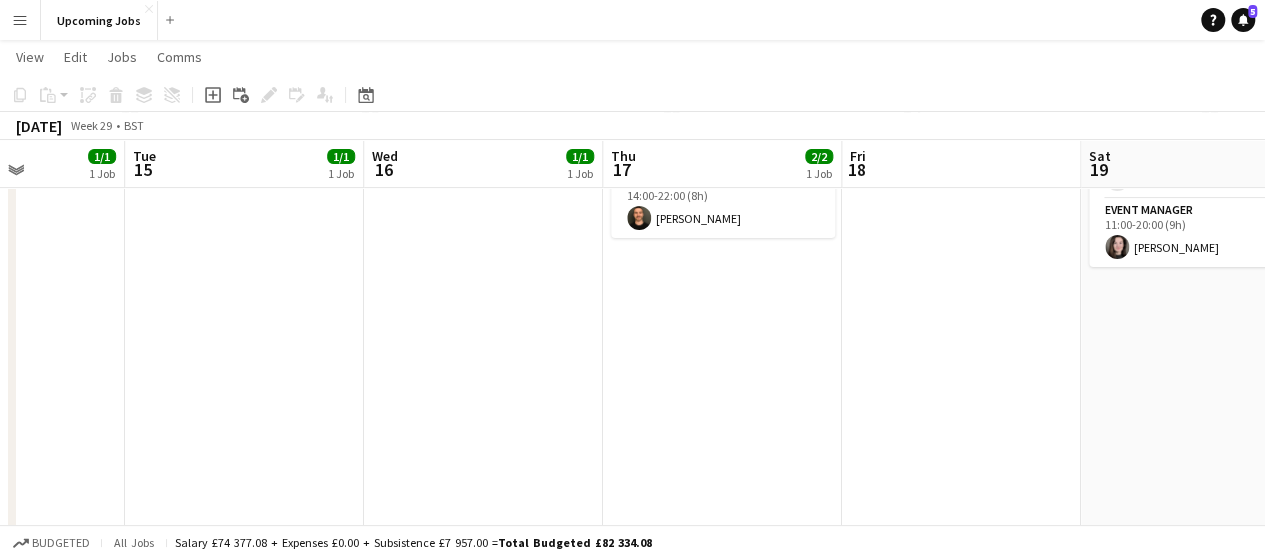 drag, startPoint x: 932, startPoint y: 355, endPoint x: 644, endPoint y: 396, distance: 290.90378 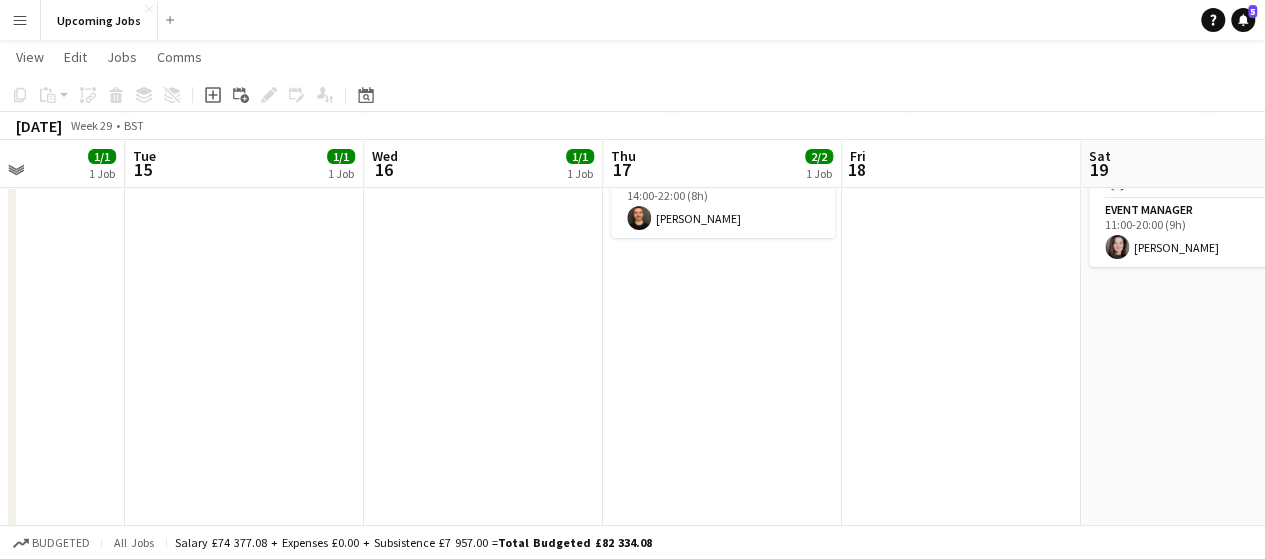 click on "Sat   12   Sun   13   Mon   14   1/1   1 Job   Tue   15   1/1   1 Job   Wed   16   1/1   1 Job   Thu   17   2/2   1 Job   Fri   18   Sat   19   3/3   1 Job   Sun   20   Mon   21   Tue   22      17:00-19:30 (2h30m)    1/1   Plexal - AI in Education
pin
Plexal   1 Role   Plexal Rigger   [DATE]   17:00-19:30 (2h30m)
Junior Tibby     19:00-21:30 (2h30m)    1/1   Plexal - CityForum
pin
Plexal   1 Role   Plexal Rigger   [DATE]   19:00-21:30 (2h30m)
Junior Tibby     19:00-21:30 (2h30m)    1/1   Plexal - CityForum
pin
Plexal   1 Role   Plexal Rigger   [DATE]   19:00-21:30 (2h30m)
Junior Tibby     14:00-22:00 (8h)    2/2   Here East - Canalside
pin
Canalside HereEast   2 Roles   Plexal EM   [DATE]   14:00-22:00 (8h)
[PERSON_NAME]  Plexal Rigger   [DATE]   14:00-22:00 (8h)
[PERSON_NAME]     11:00-20:00 (9h)    3/3   P&O Cruises
pin
2 Roles" at bounding box center [632, 526] 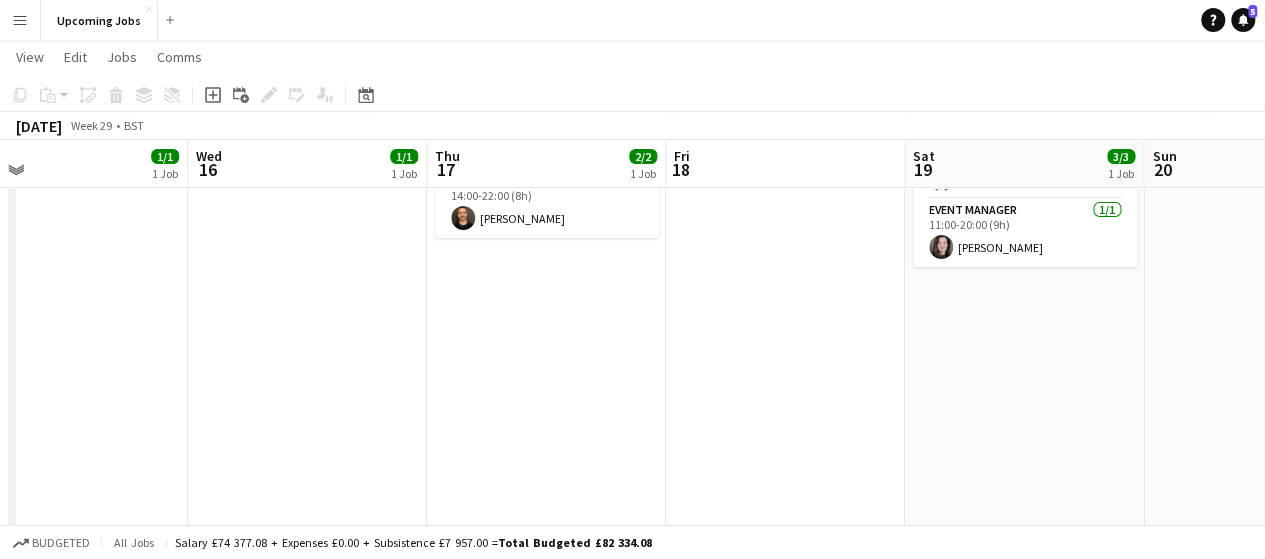 drag, startPoint x: 1034, startPoint y: 345, endPoint x: 706, endPoint y: 375, distance: 329.36908 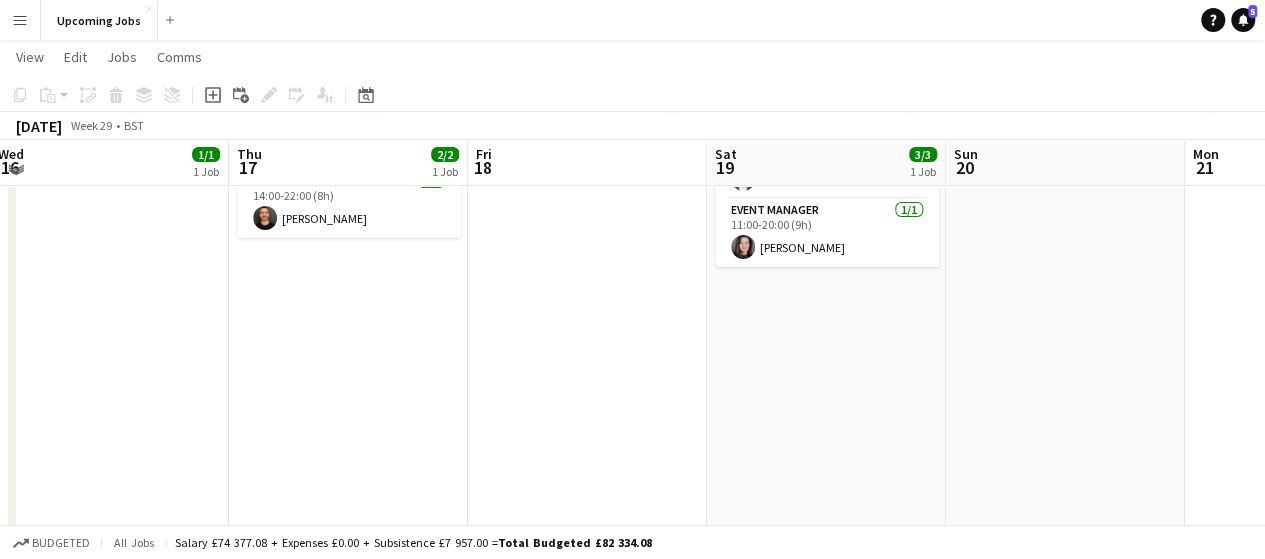 scroll, scrollTop: 0, scrollLeft: 0, axis: both 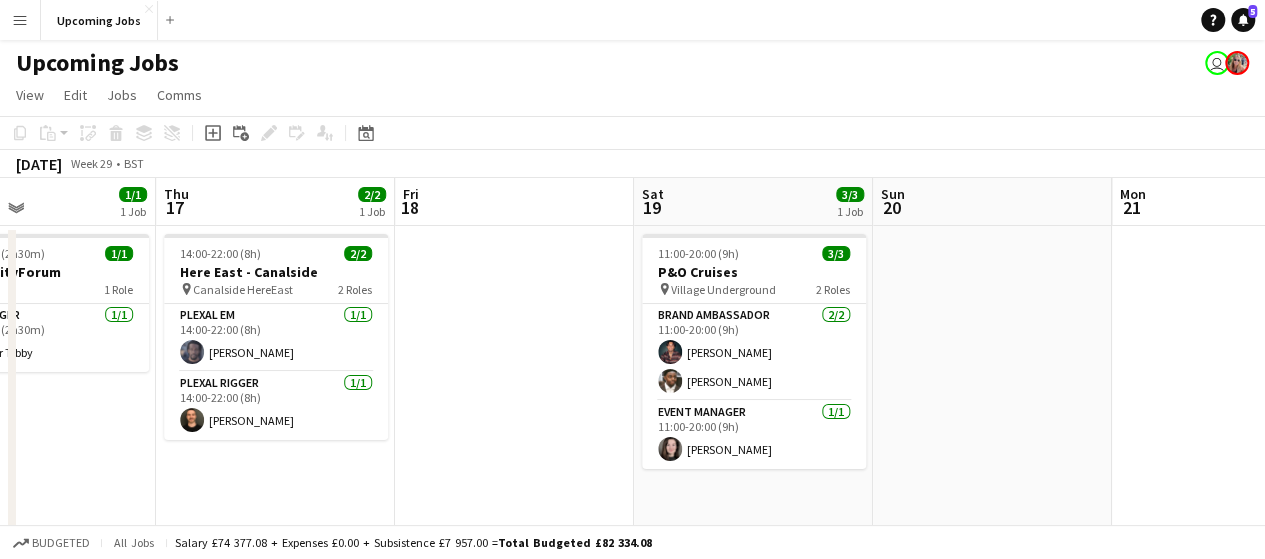 drag, startPoint x: 527, startPoint y: 409, endPoint x: 667, endPoint y: 400, distance: 140.28899 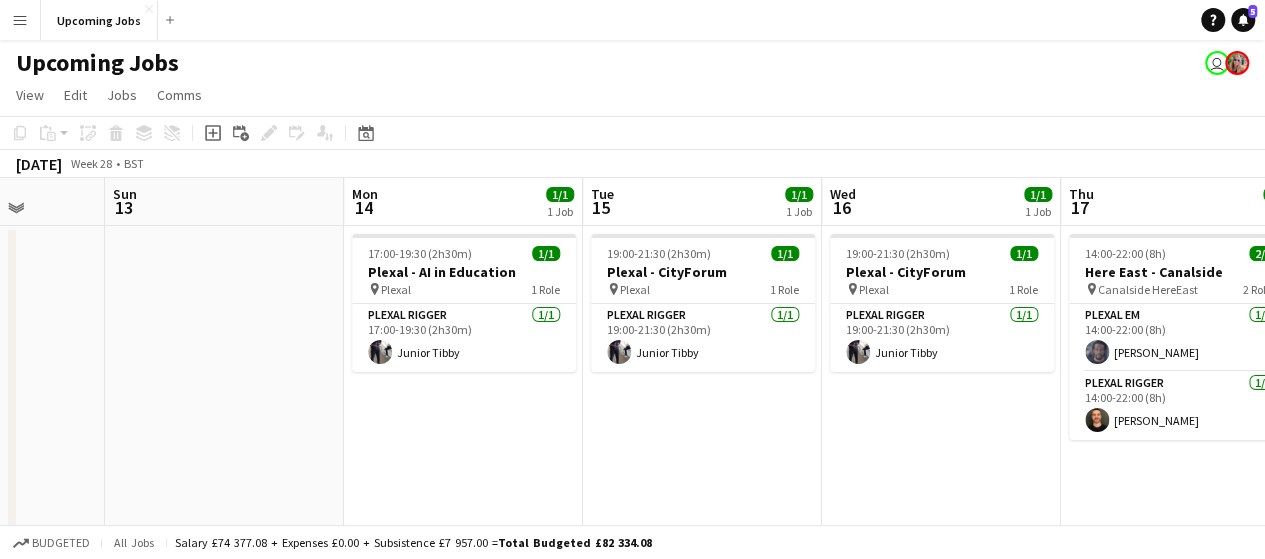 drag, startPoint x: 400, startPoint y: 461, endPoint x: 600, endPoint y: 443, distance: 200.80836 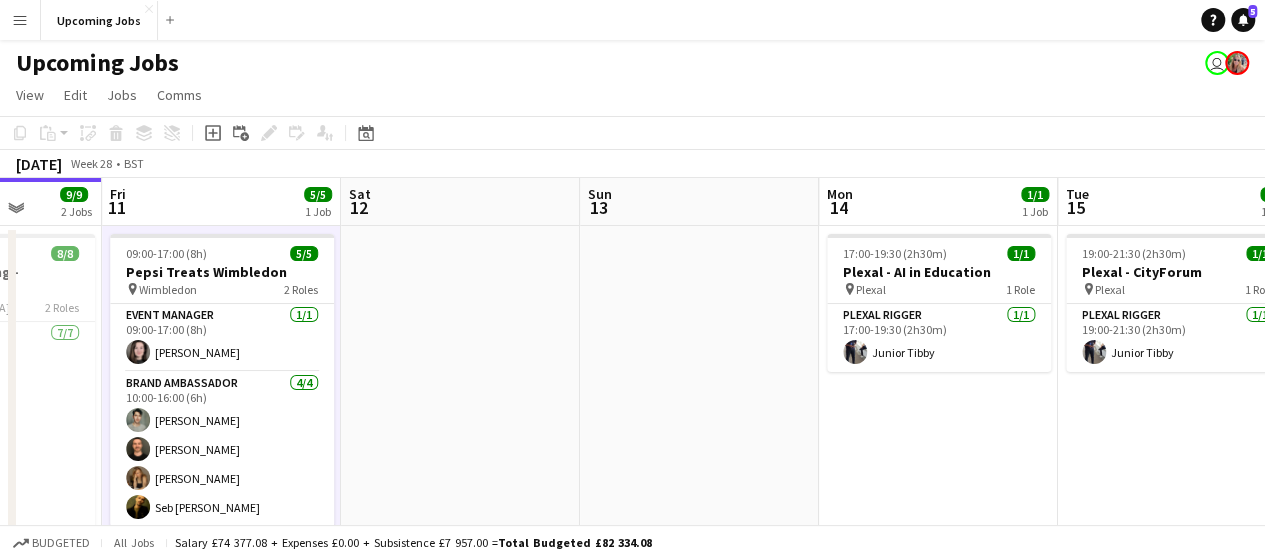 drag, startPoint x: 1121, startPoint y: 473, endPoint x: 1146, endPoint y: 466, distance: 25.96151 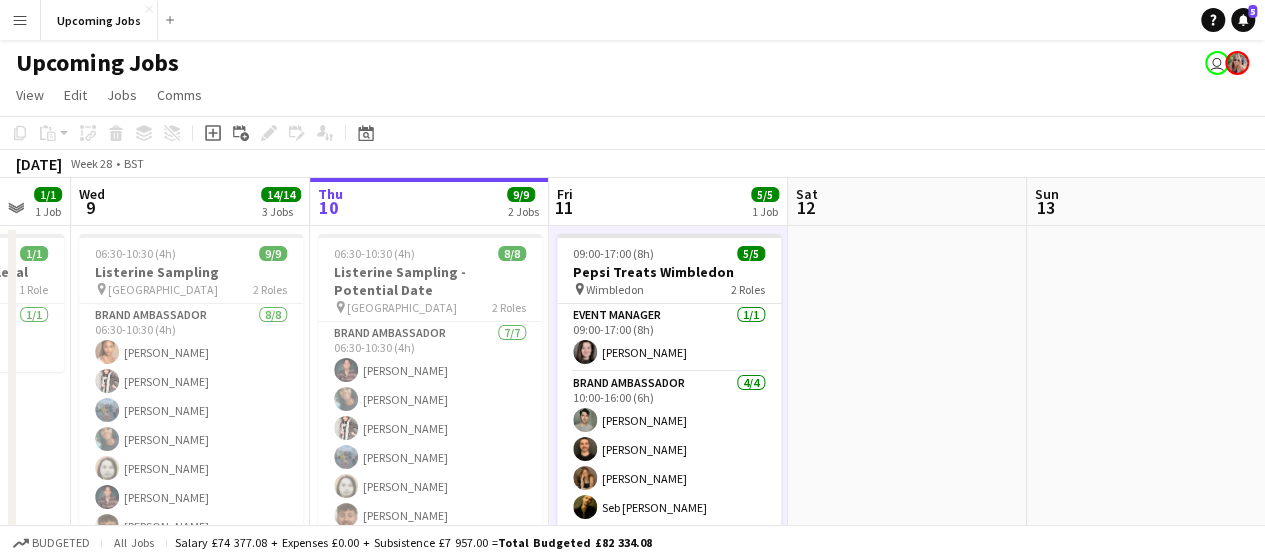 scroll, scrollTop: 0, scrollLeft: 644, axis: horizontal 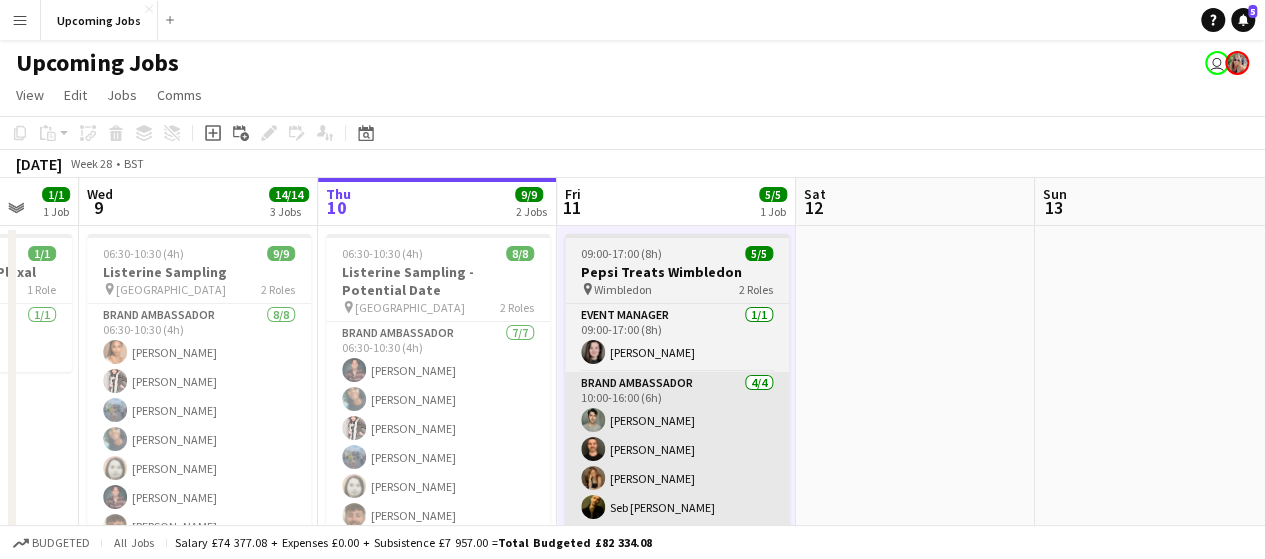 drag, startPoint x: 1092, startPoint y: 459, endPoint x: 954, endPoint y: 440, distance: 139.30183 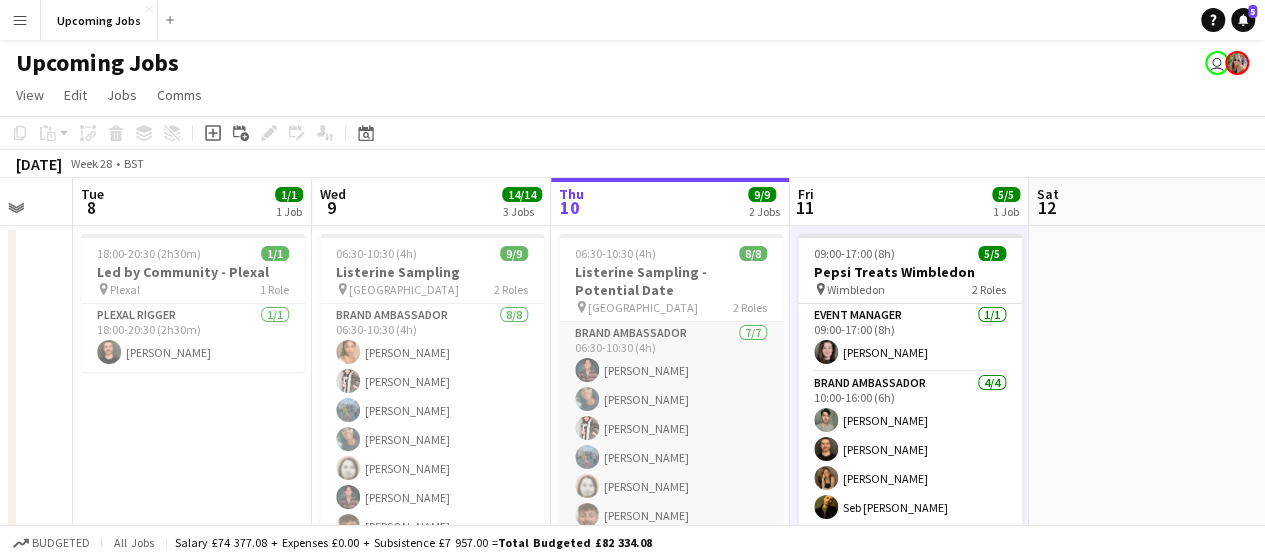 scroll, scrollTop: 101, scrollLeft: 0, axis: vertical 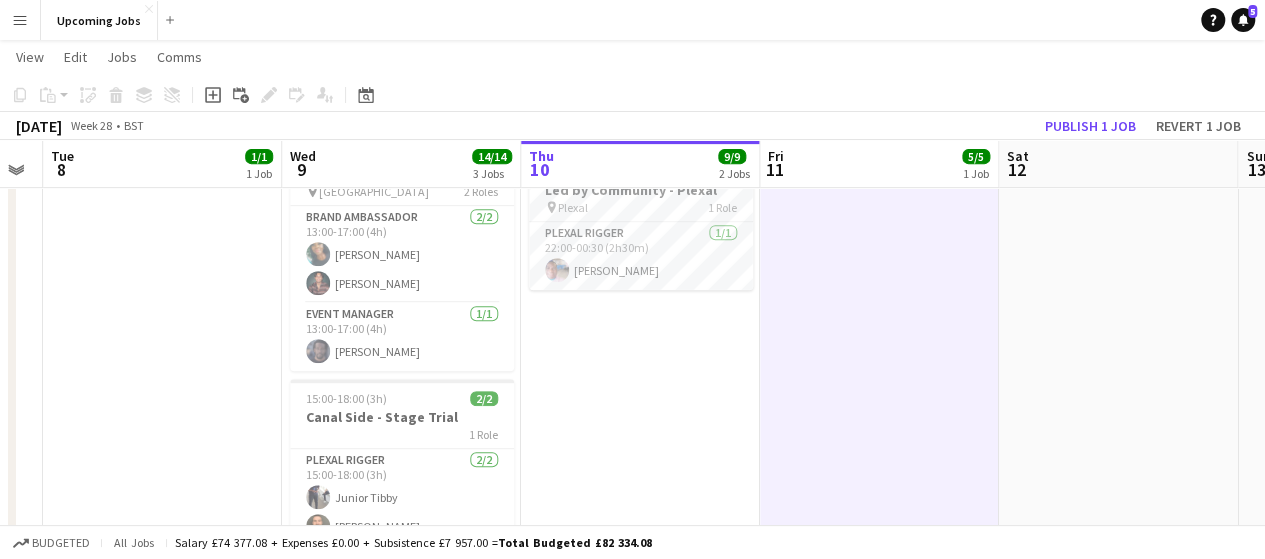 drag, startPoint x: 970, startPoint y: 395, endPoint x: 922, endPoint y: 490, distance: 106.437775 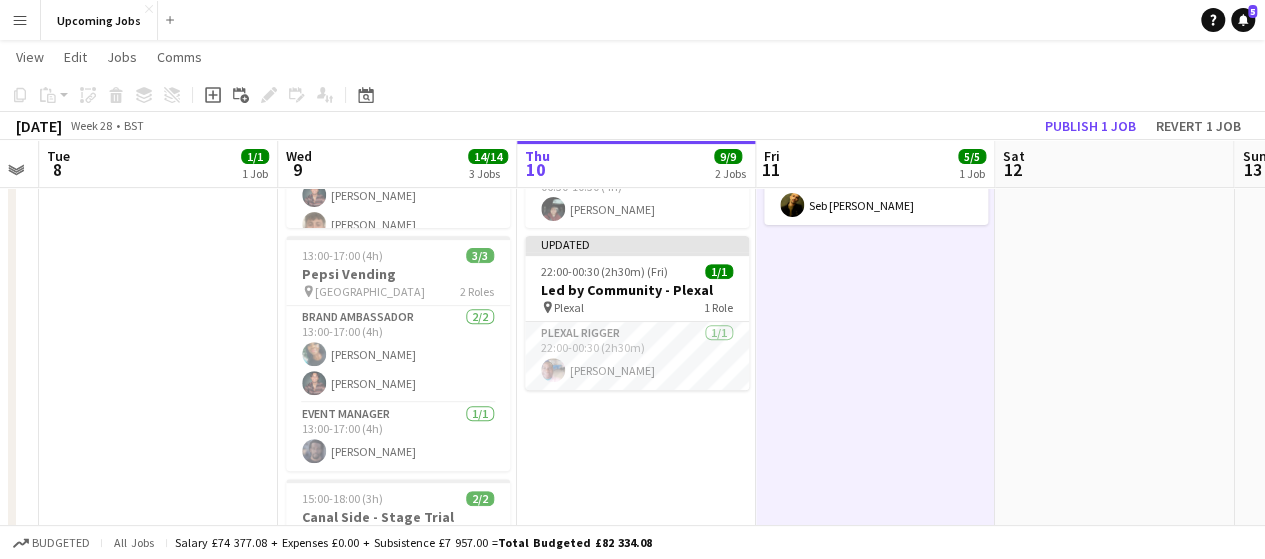 scroll, scrollTop: 200, scrollLeft: 0, axis: vertical 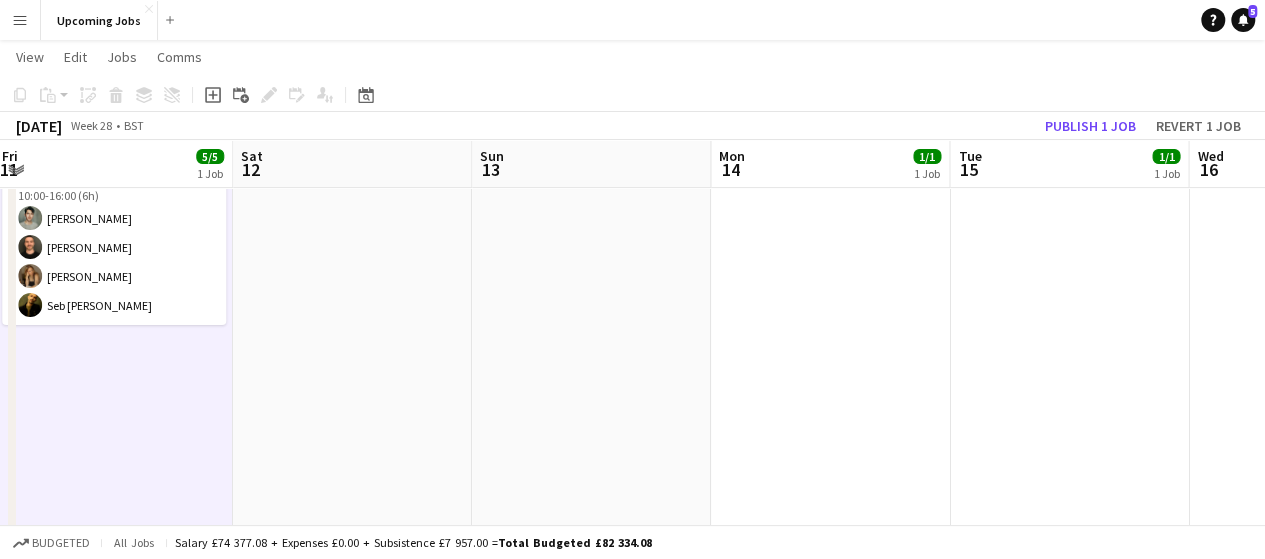 drag, startPoint x: 982, startPoint y: 371, endPoint x: 840, endPoint y: 383, distance: 142.50613 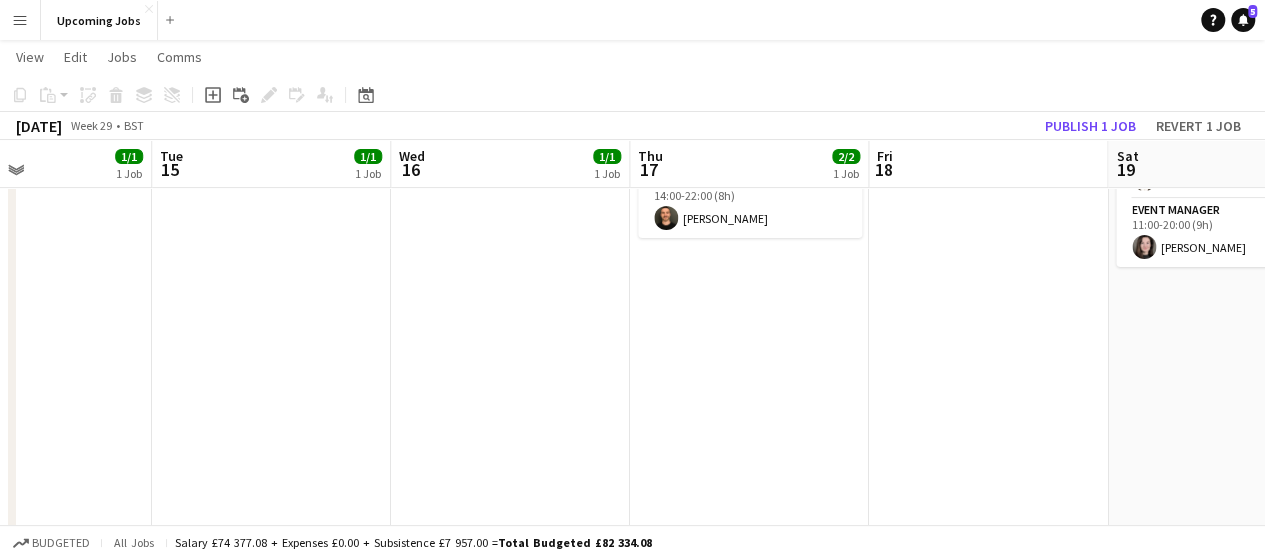 drag, startPoint x: 846, startPoint y: 370, endPoint x: 359, endPoint y: 394, distance: 487.591 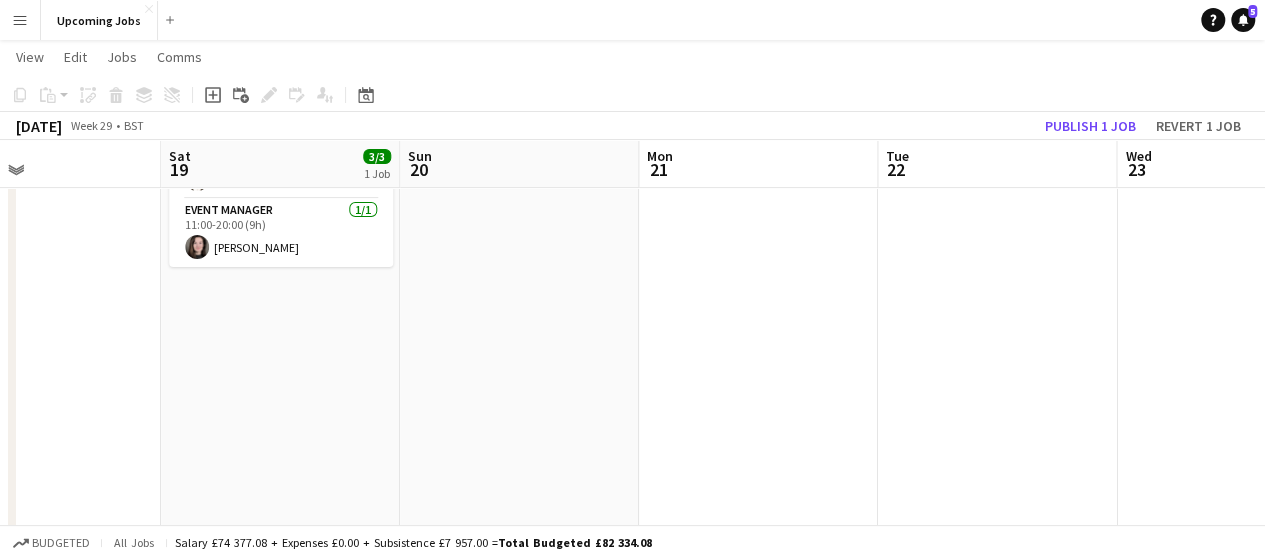 scroll, scrollTop: 0, scrollLeft: 625, axis: horizontal 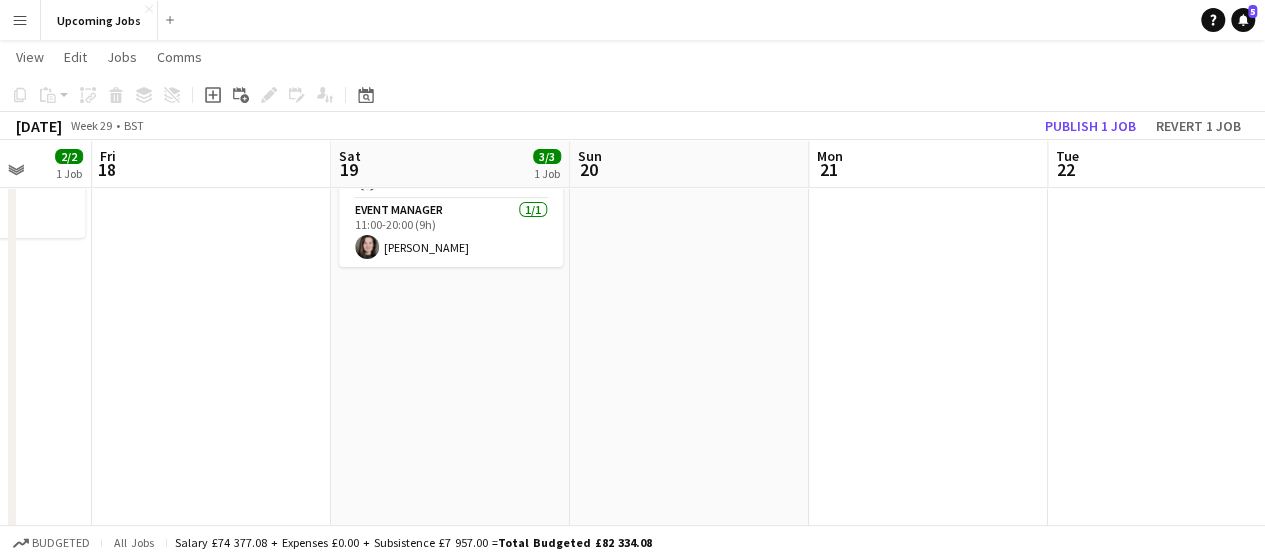 drag, startPoint x: 1038, startPoint y: 364, endPoint x: 337, endPoint y: 371, distance: 701.035 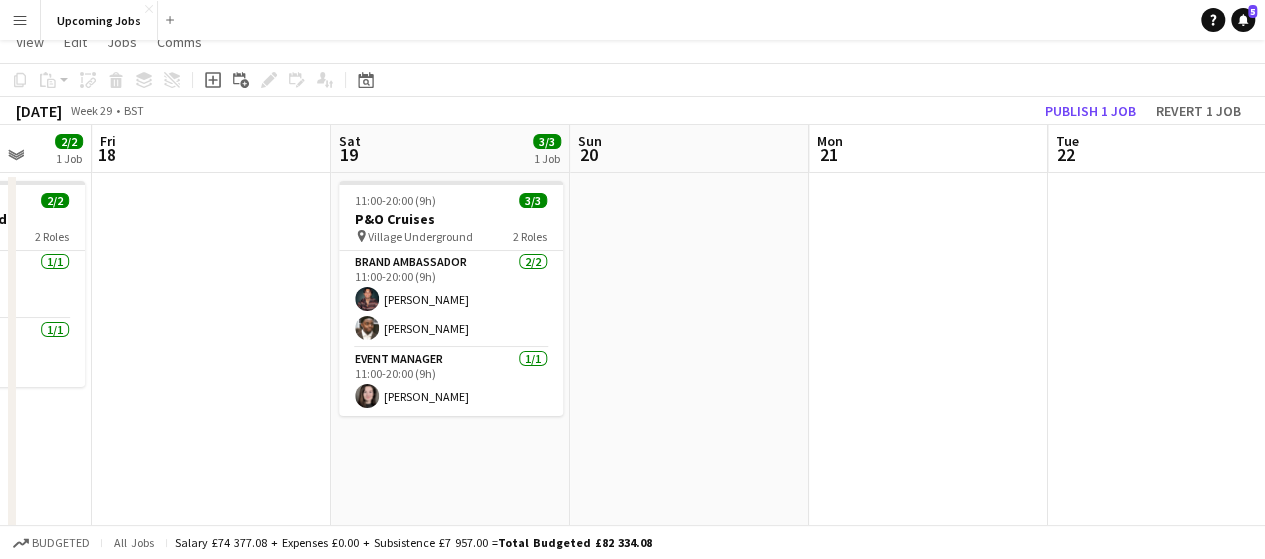 scroll, scrollTop: 0, scrollLeft: 0, axis: both 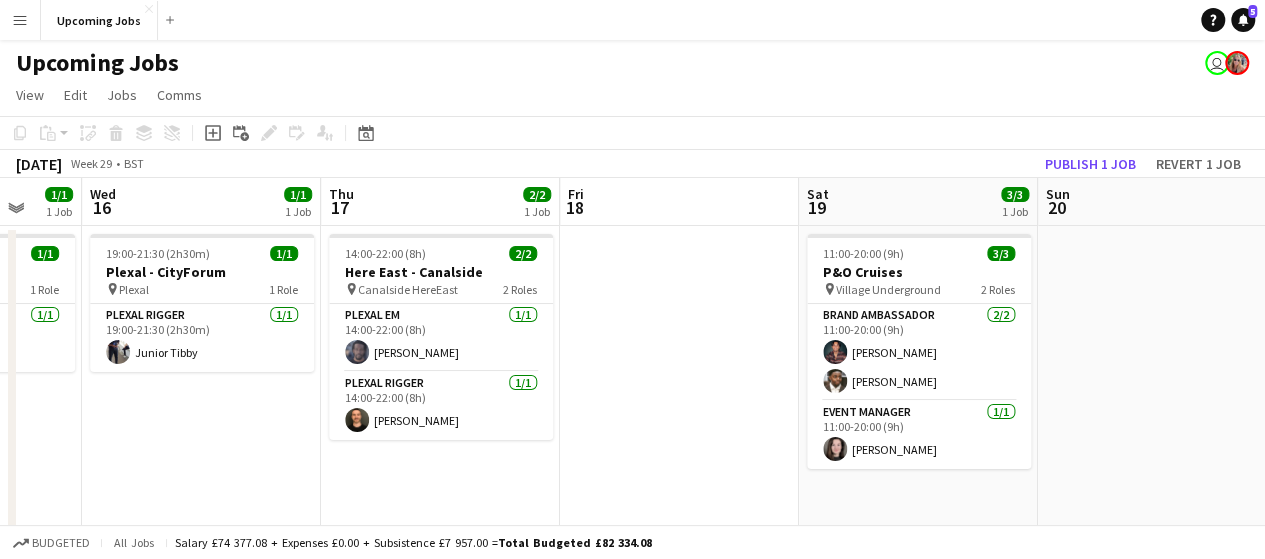 drag, startPoint x: 396, startPoint y: 362, endPoint x: 824, endPoint y: 357, distance: 428.0292 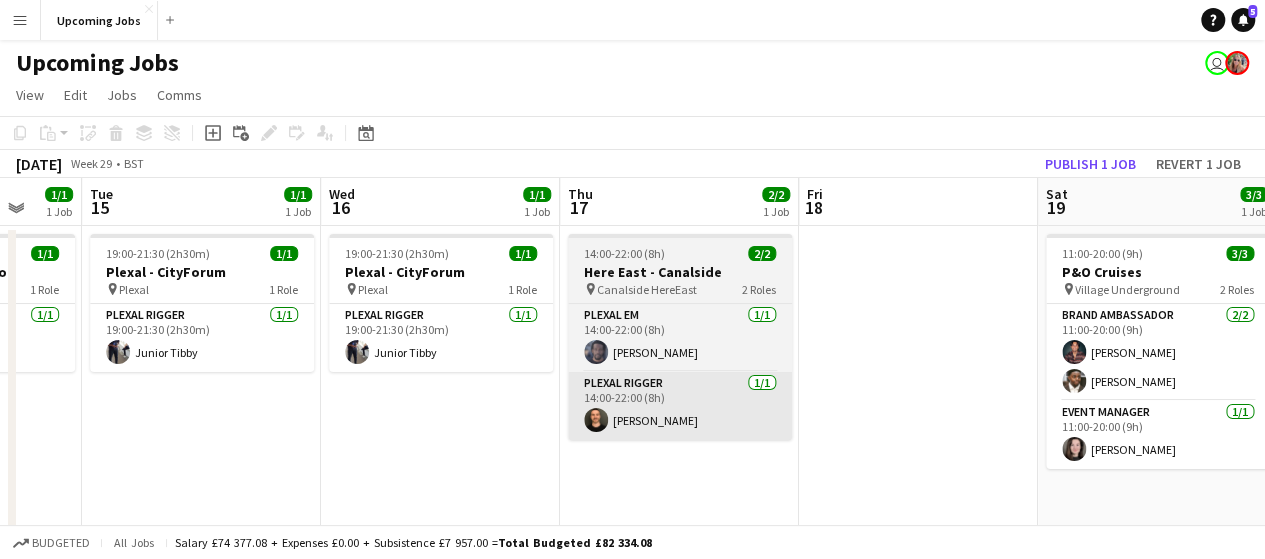 scroll, scrollTop: 0, scrollLeft: 637, axis: horizontal 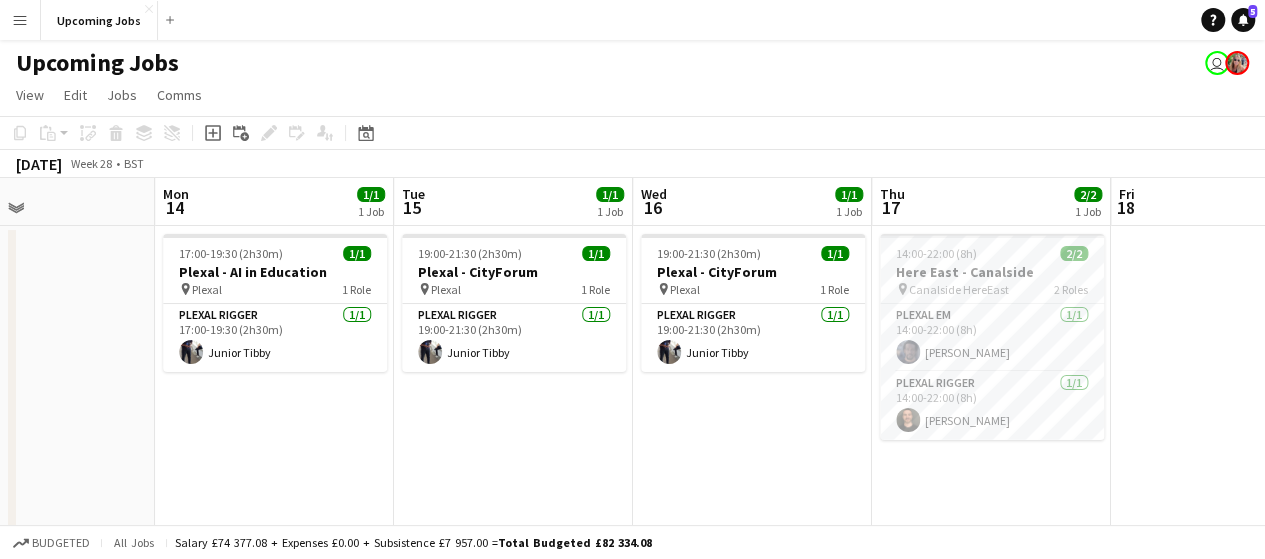 drag, startPoint x: 379, startPoint y: 433, endPoint x: 344, endPoint y: 381, distance: 62.681736 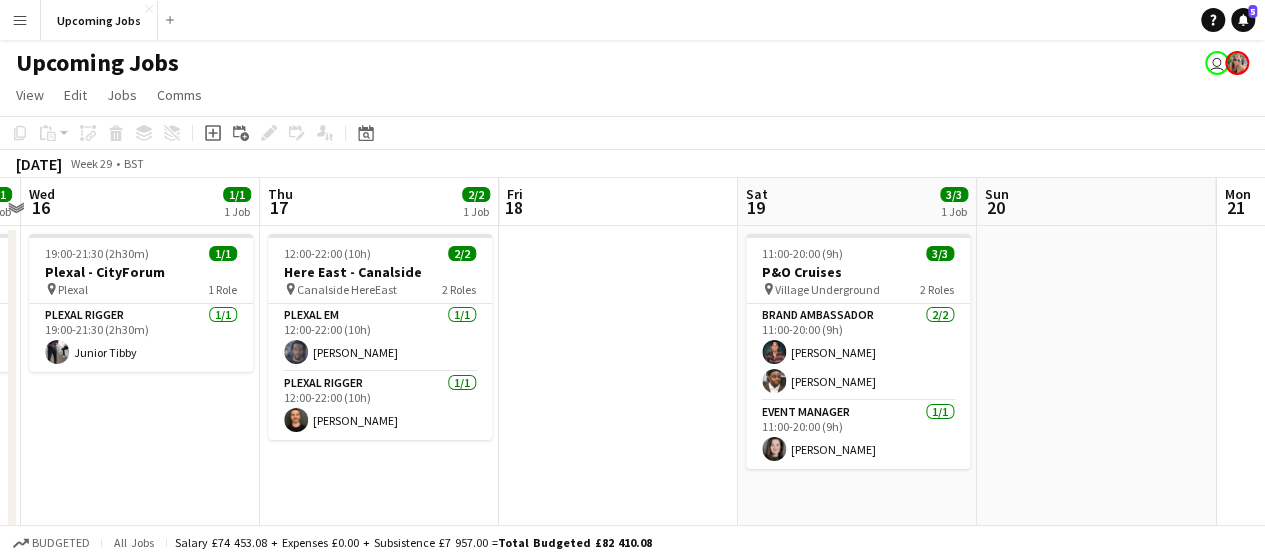 drag, startPoint x: 390, startPoint y: 410, endPoint x: 538, endPoint y: 417, distance: 148.16545 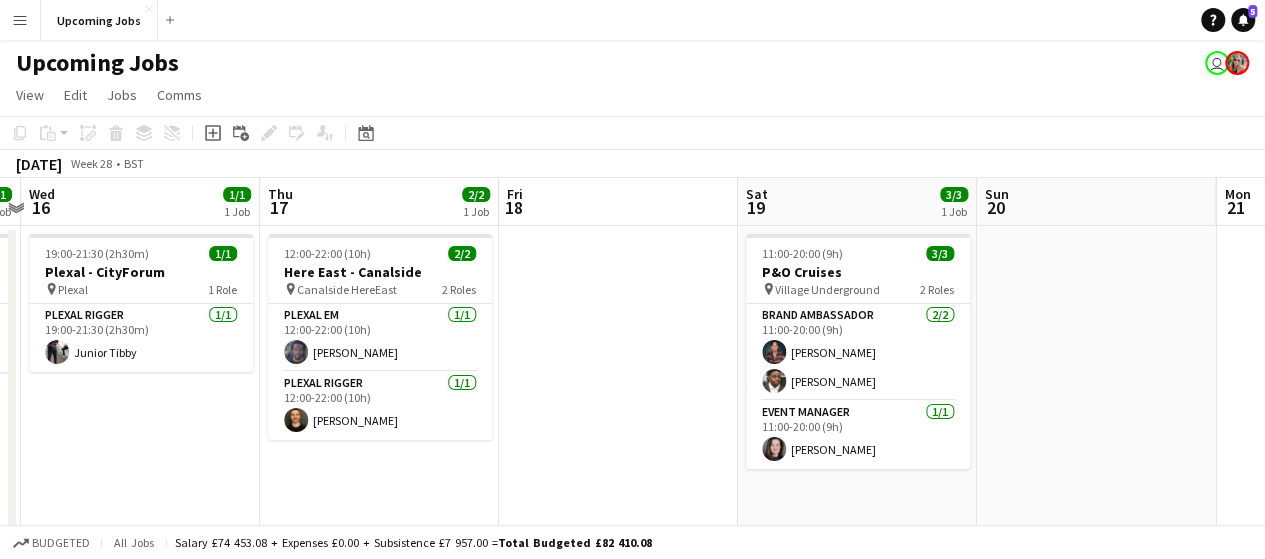 scroll, scrollTop: 0, scrollLeft: 686, axis: horizontal 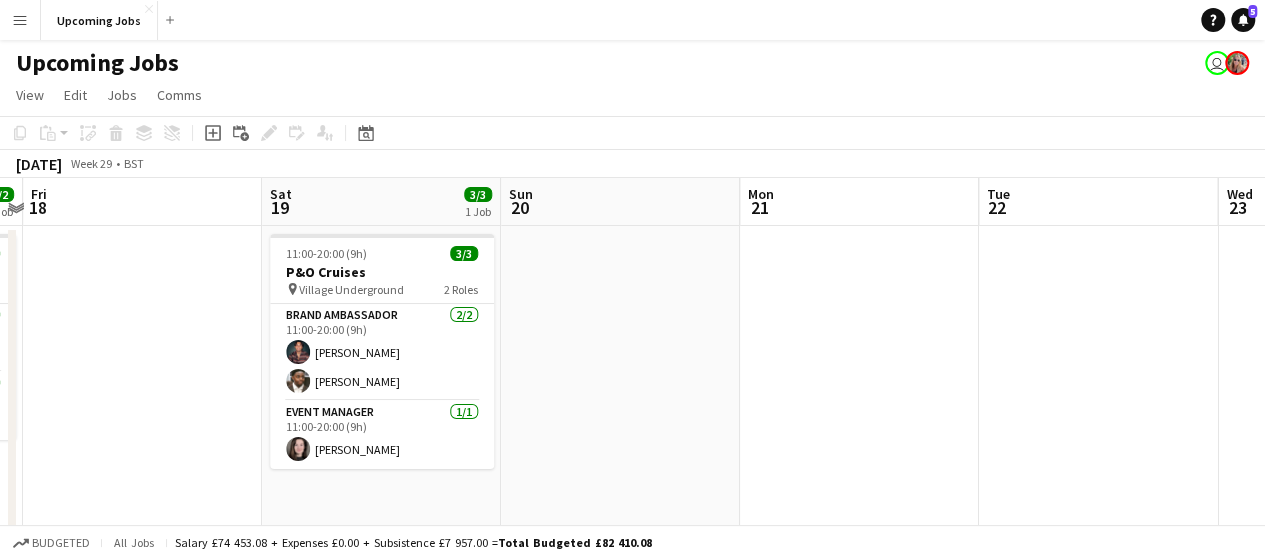 drag, startPoint x: 710, startPoint y: 423, endPoint x: 259, endPoint y: 404, distance: 451.40005 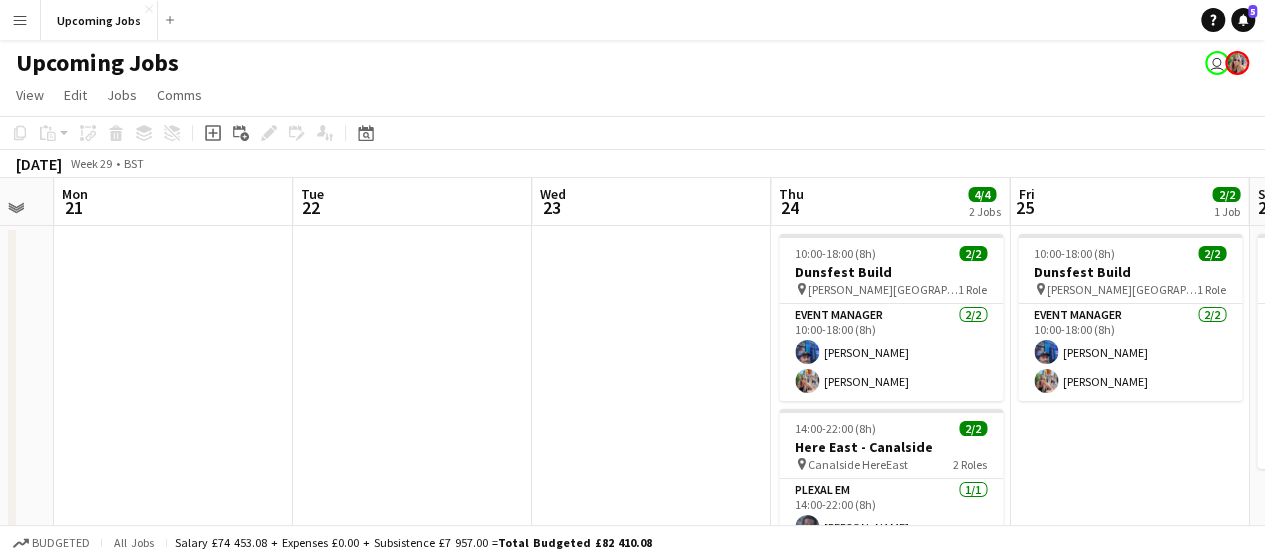 drag, startPoint x: 876, startPoint y: 373, endPoint x: 329, endPoint y: 371, distance: 547.00366 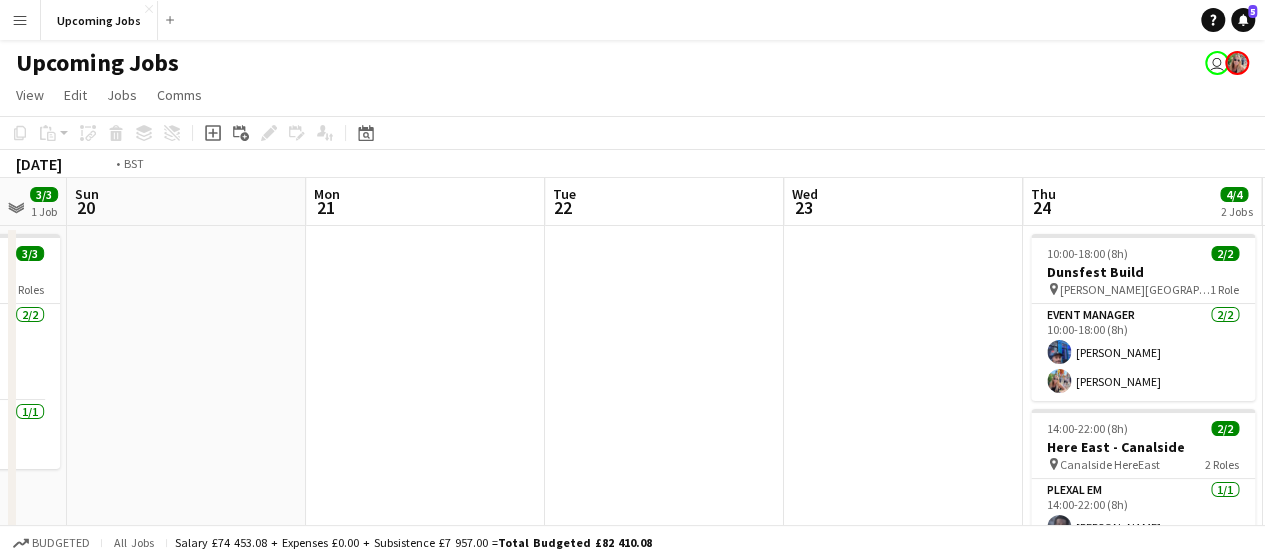 scroll, scrollTop: 0, scrollLeft: 815, axis: horizontal 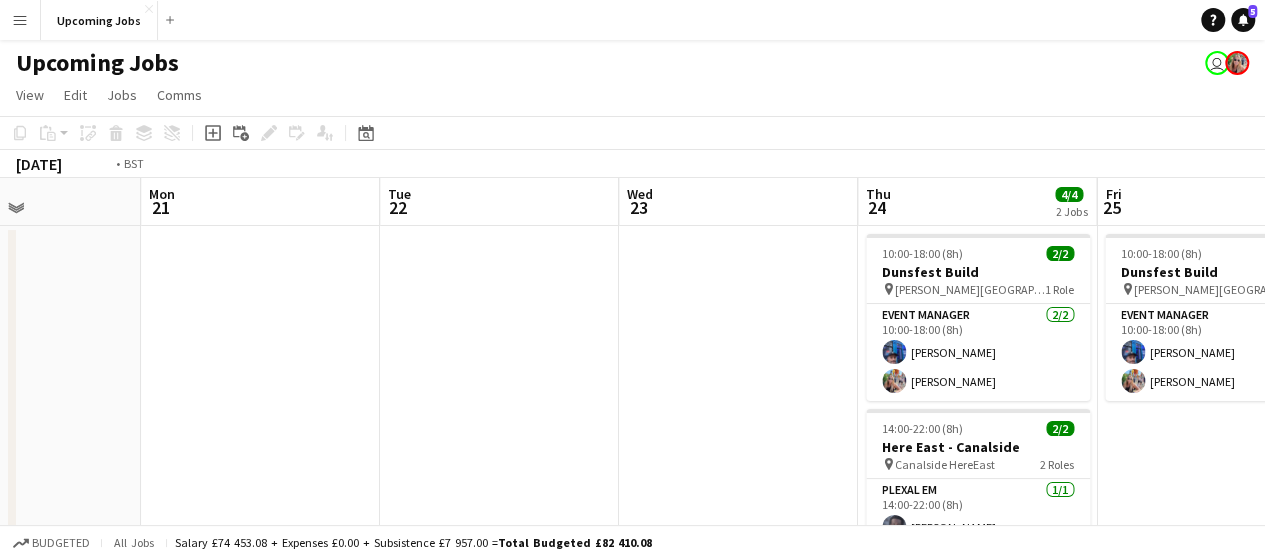 drag, startPoint x: 701, startPoint y: 369, endPoint x: 336, endPoint y: 355, distance: 365.2684 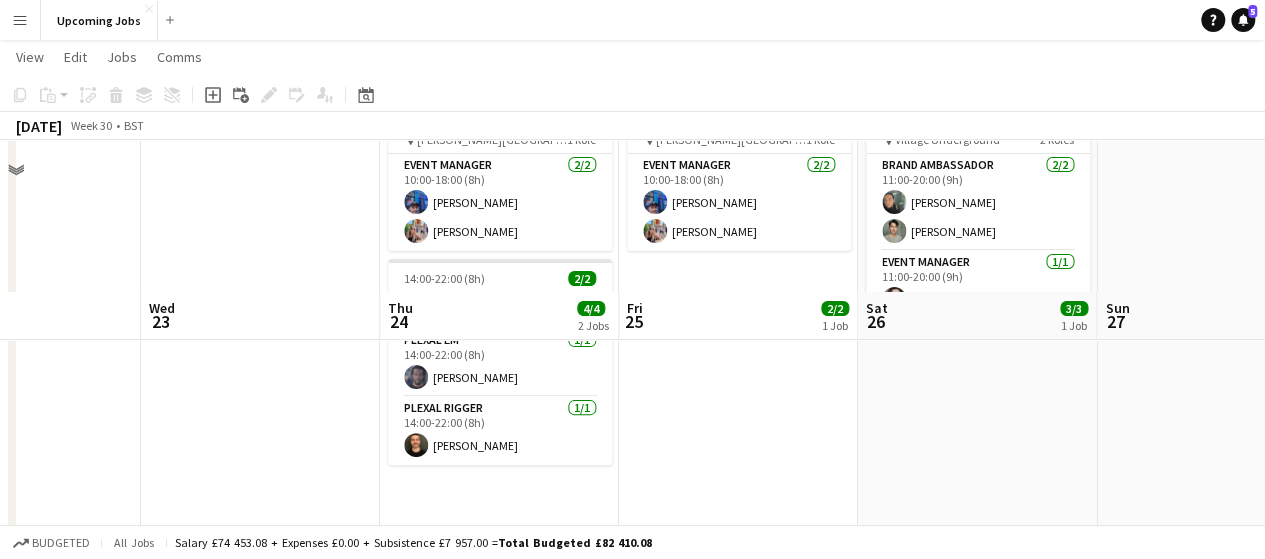 scroll, scrollTop: 0, scrollLeft: 0, axis: both 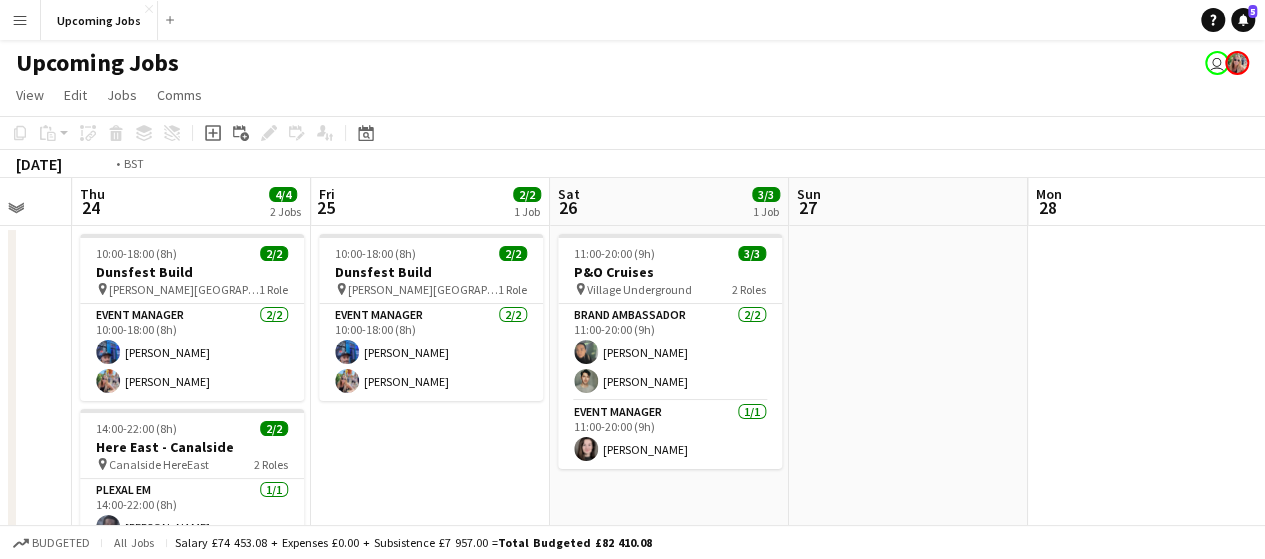 drag, startPoint x: 771, startPoint y: 454, endPoint x: 1260, endPoint y: 388, distance: 493.4339 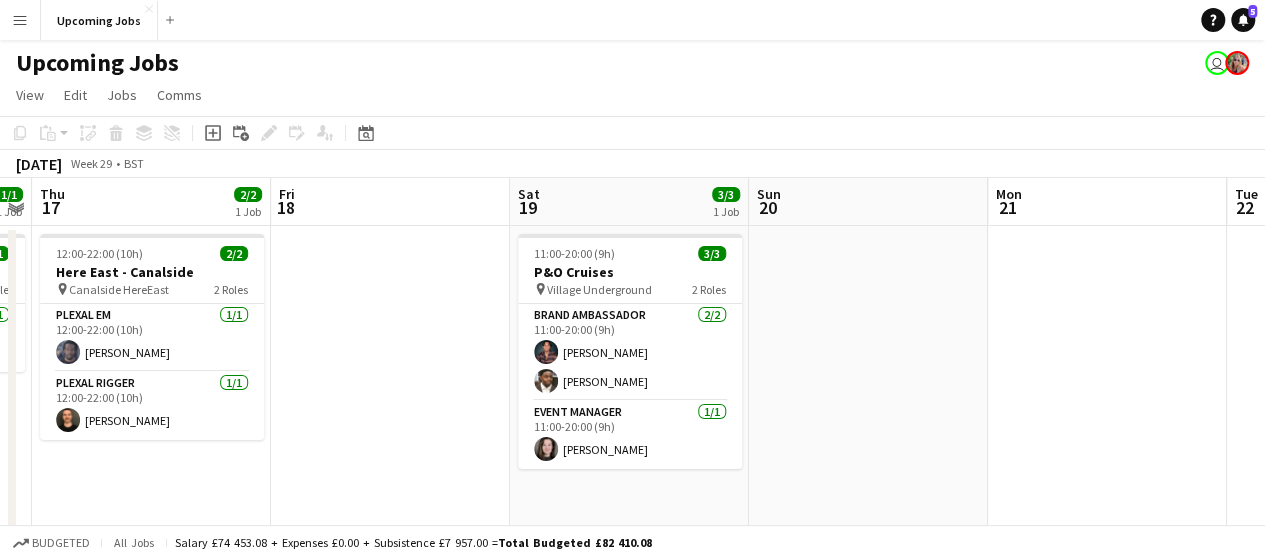 scroll, scrollTop: 0, scrollLeft: 482, axis: horizontal 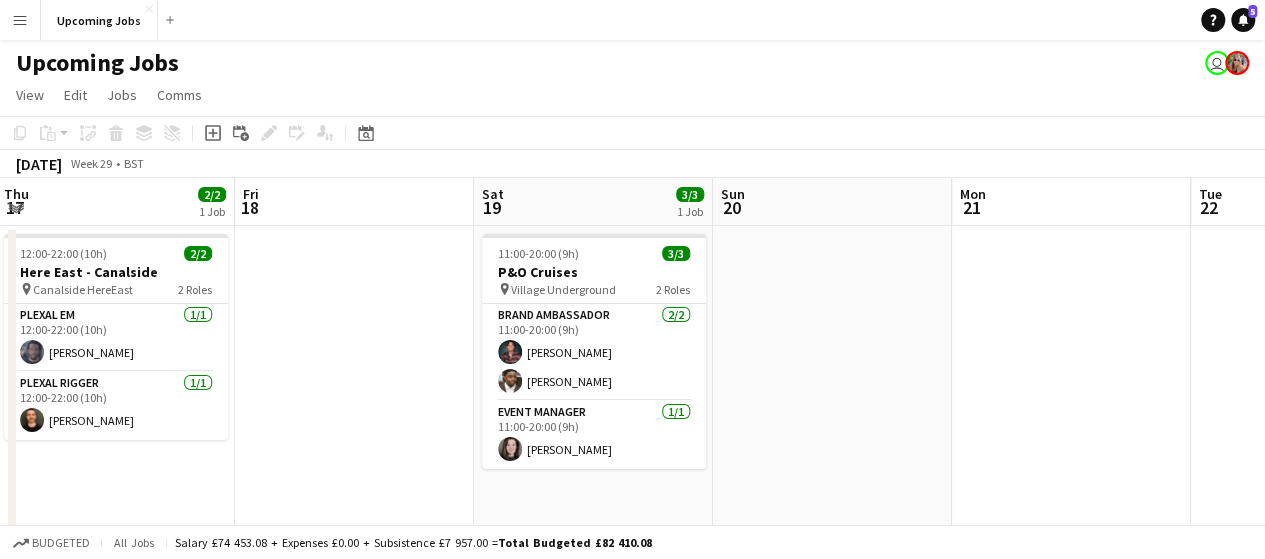 drag, startPoint x: 867, startPoint y: 341, endPoint x: 1047, endPoint y: 343, distance: 180.01111 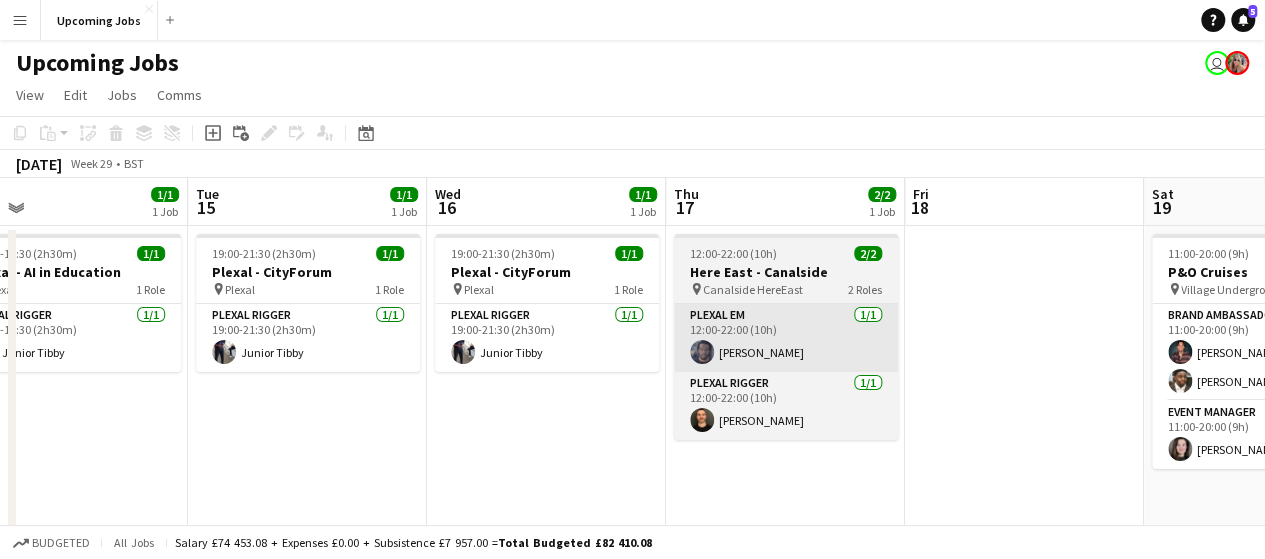 drag, startPoint x: 456, startPoint y: 333, endPoint x: 854, endPoint y: 349, distance: 398.32147 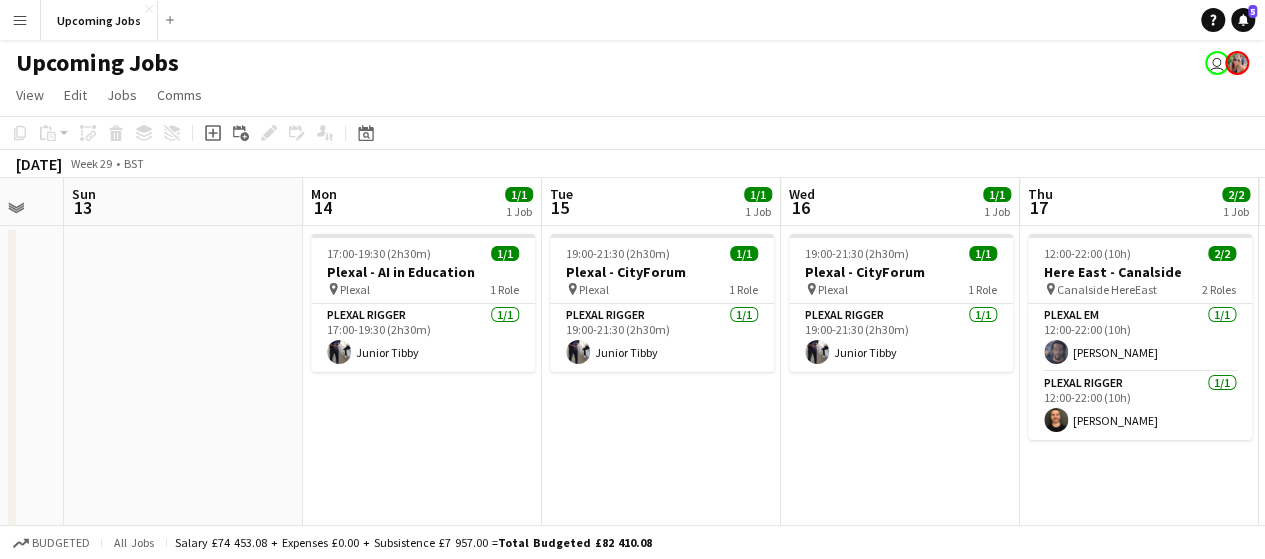 drag, startPoint x: 557, startPoint y: 353, endPoint x: 882, endPoint y: 356, distance: 325.01385 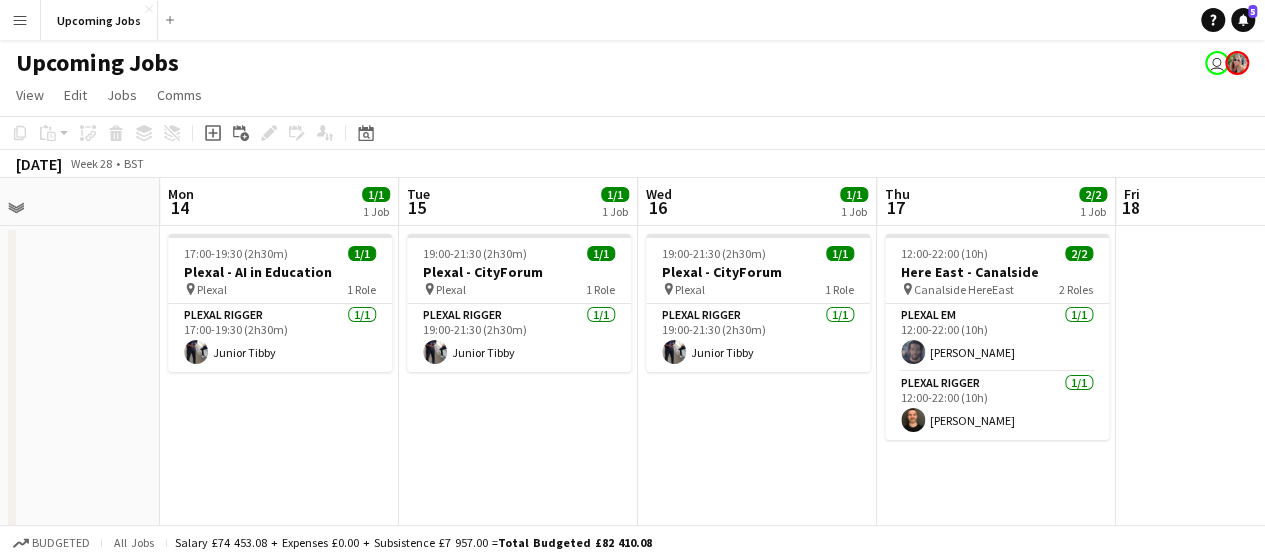 drag, startPoint x: 771, startPoint y: 441, endPoint x: 664, endPoint y: 434, distance: 107.22873 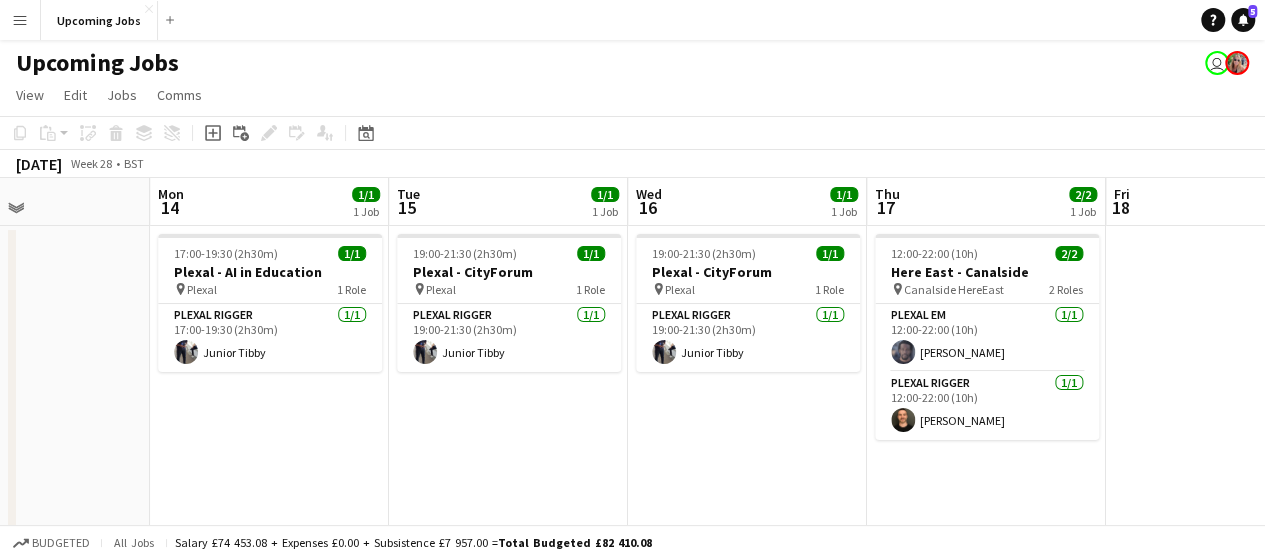 scroll, scrollTop: 0, scrollLeft: 578, axis: horizontal 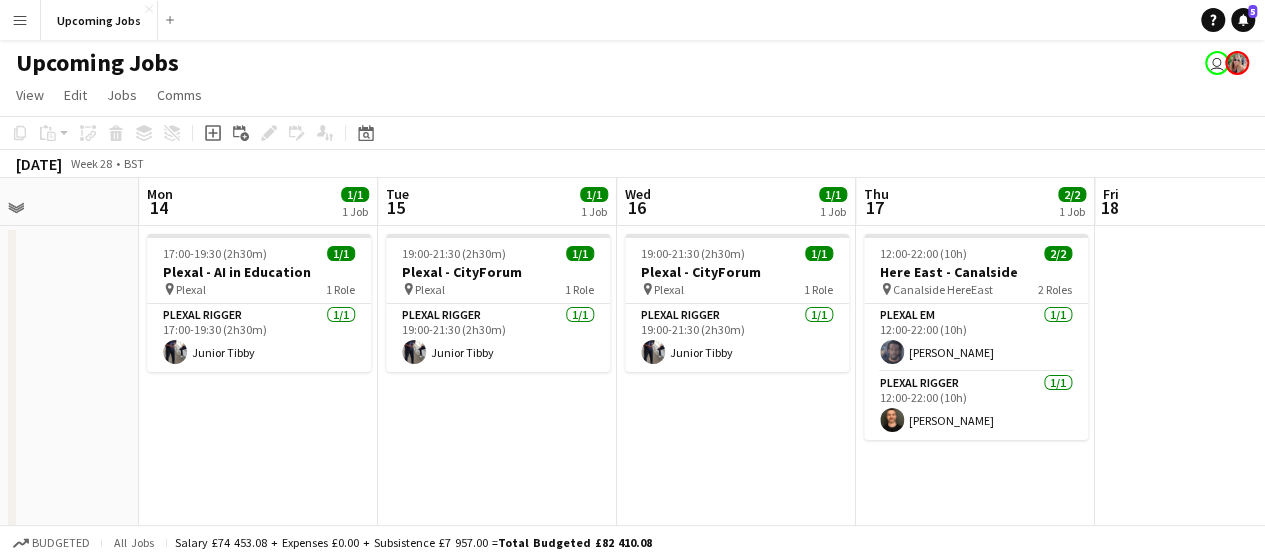 drag, startPoint x: 1175, startPoint y: 412, endPoint x: 1156, endPoint y: 421, distance: 21.023796 